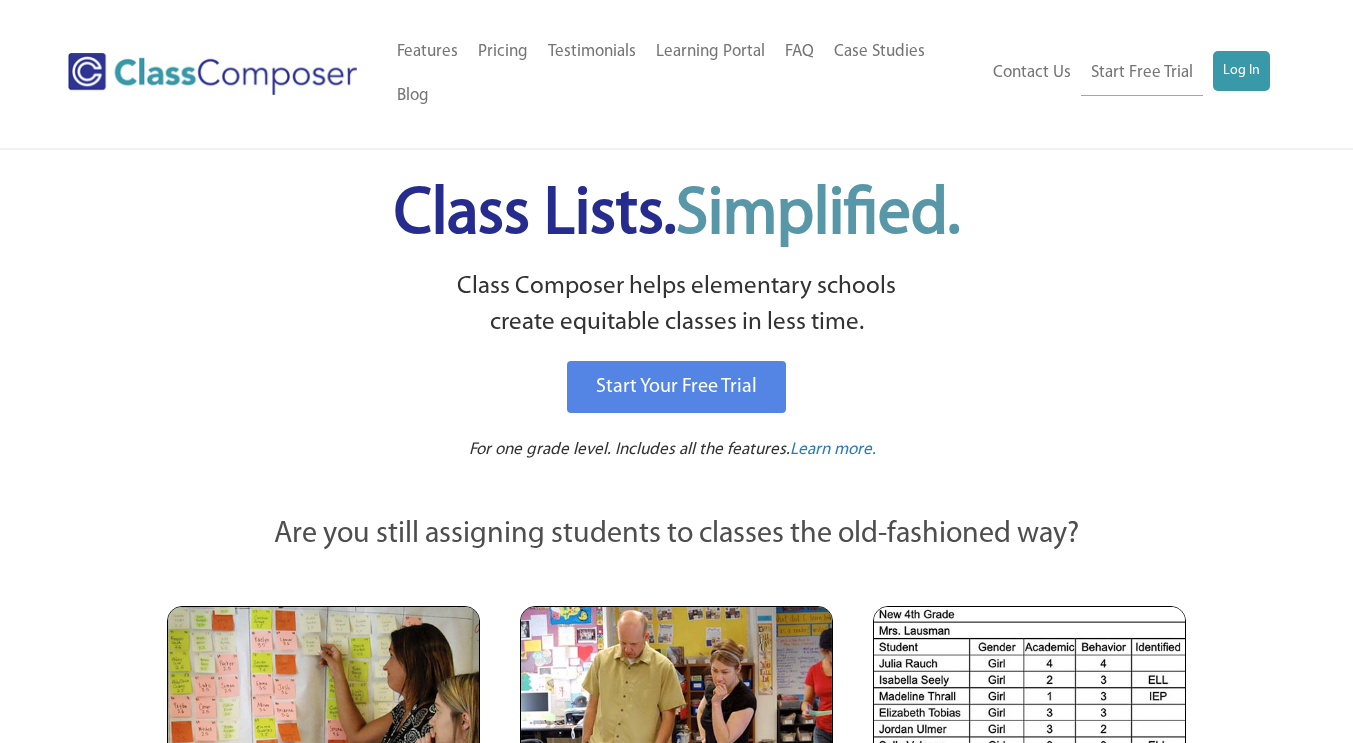 scroll, scrollTop: 0, scrollLeft: 0, axis: both 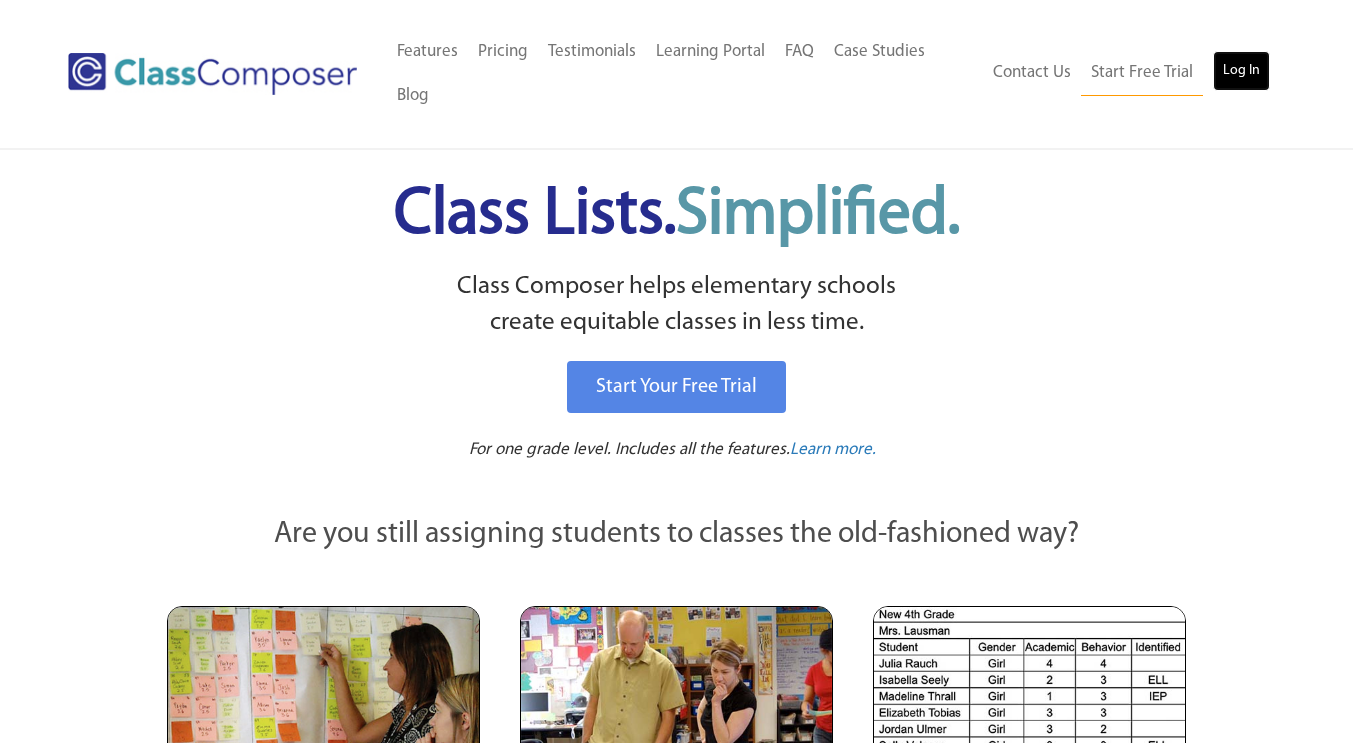 click on "Log In" at bounding box center [1241, 71] 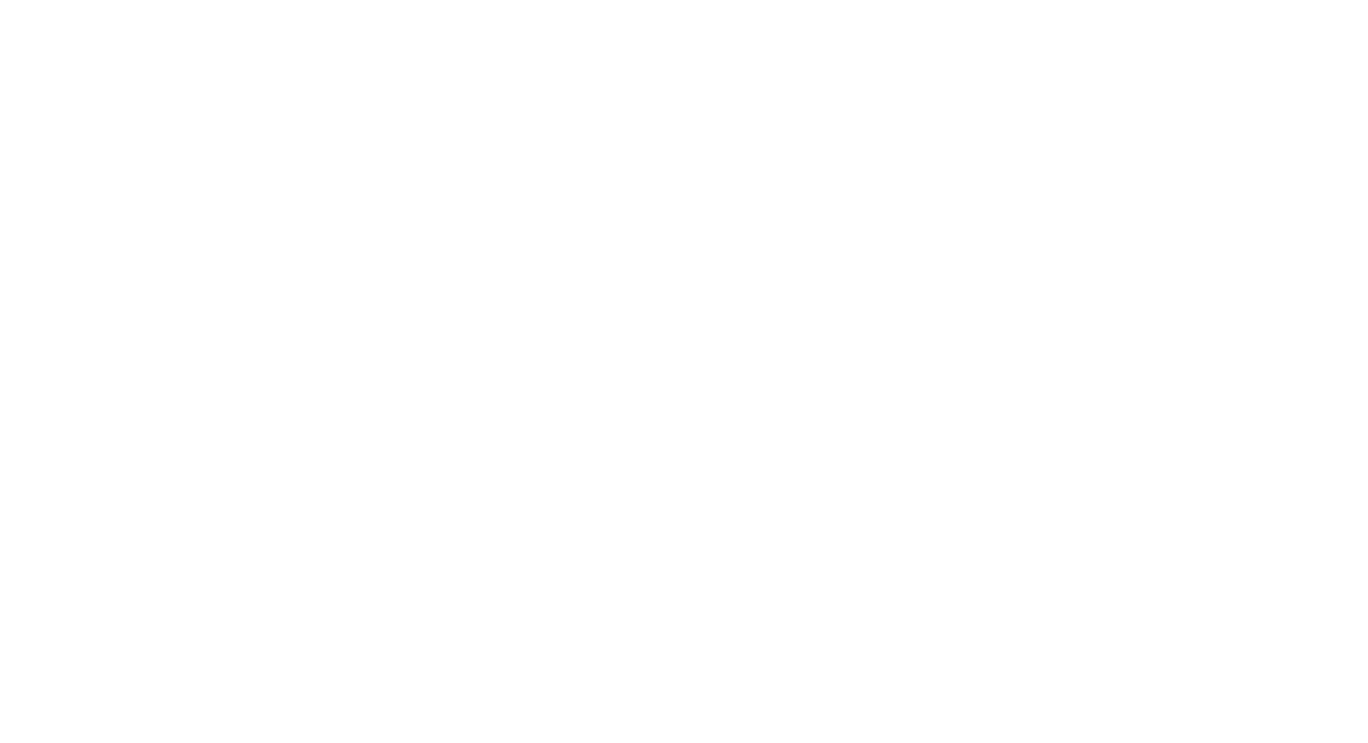 scroll, scrollTop: 0, scrollLeft: 0, axis: both 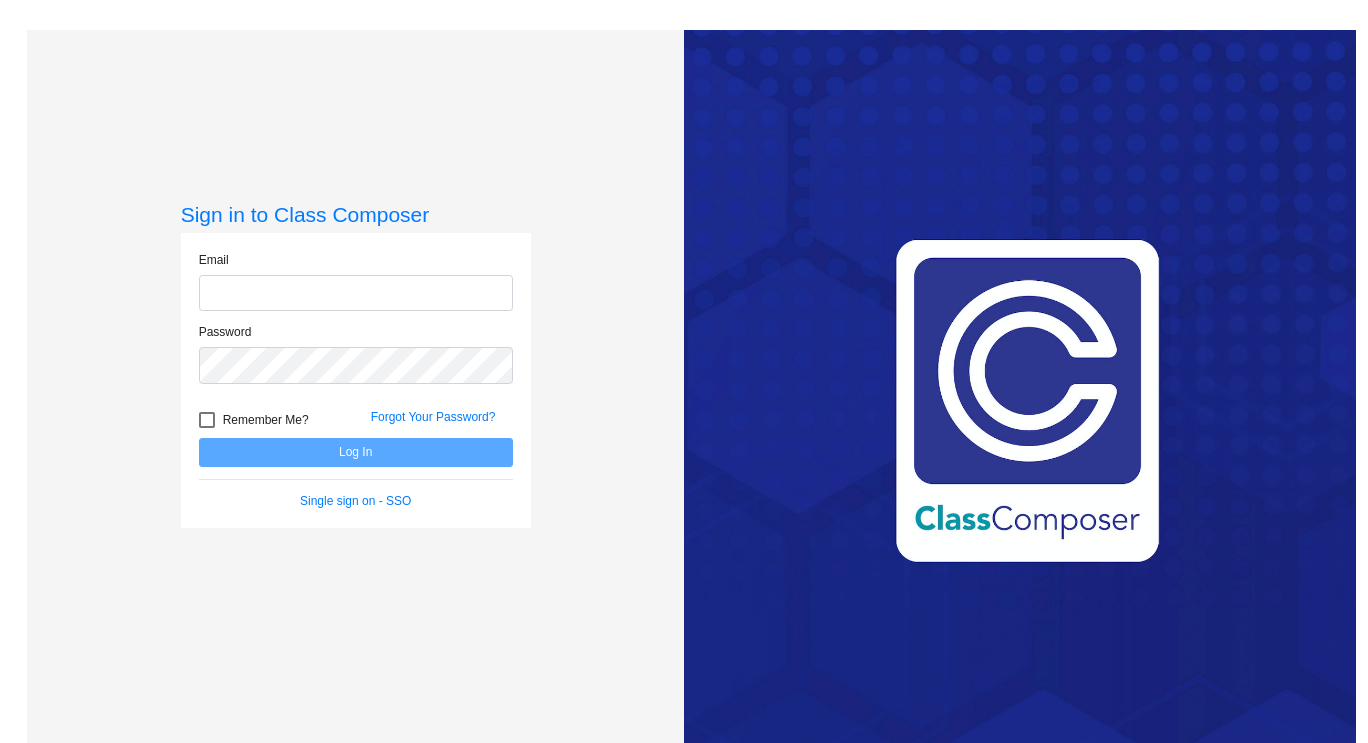 click 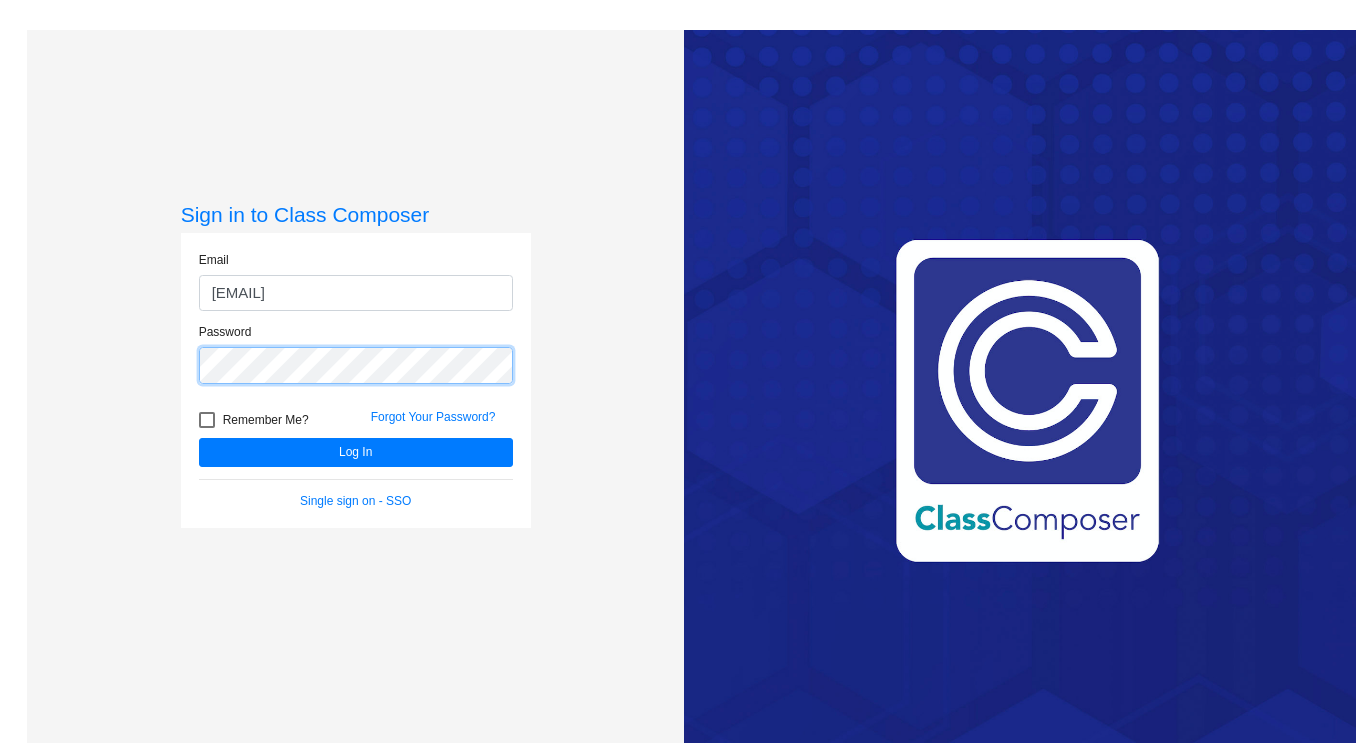 click on "Log In" 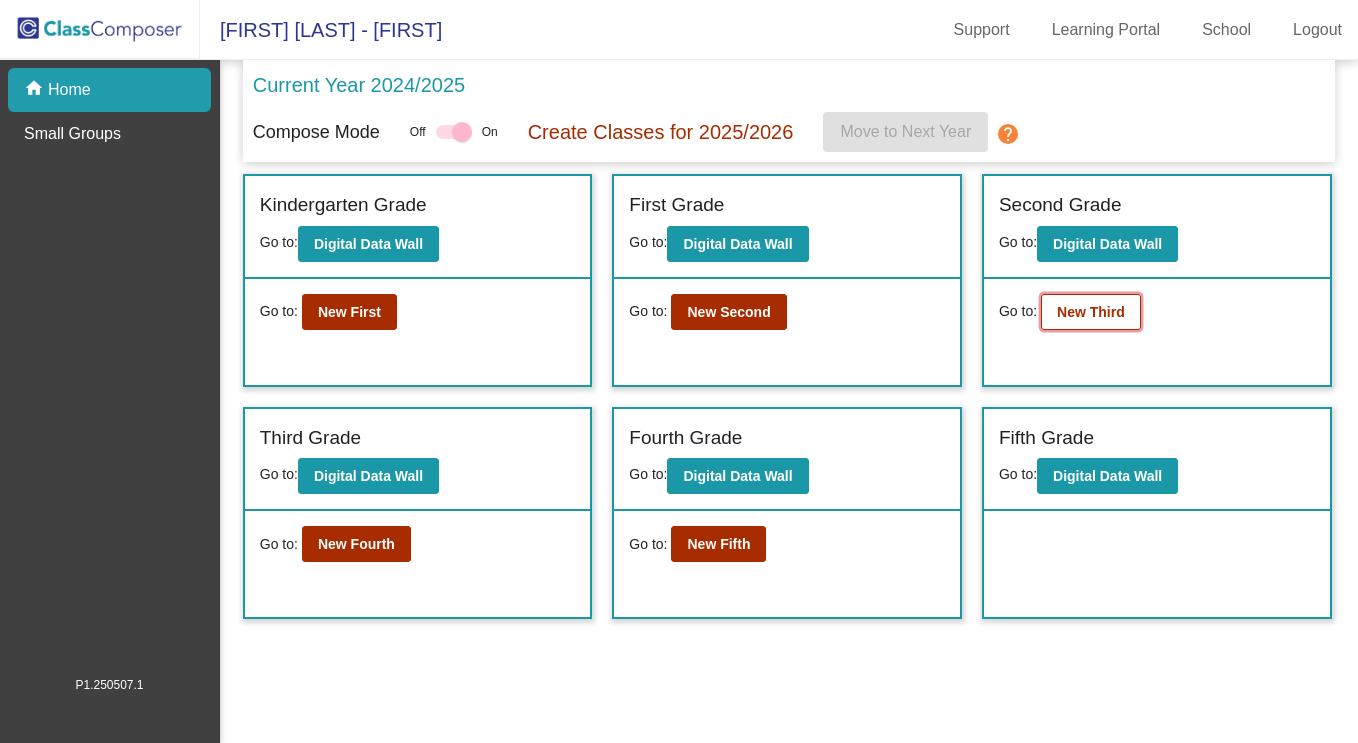 click on "New Third" 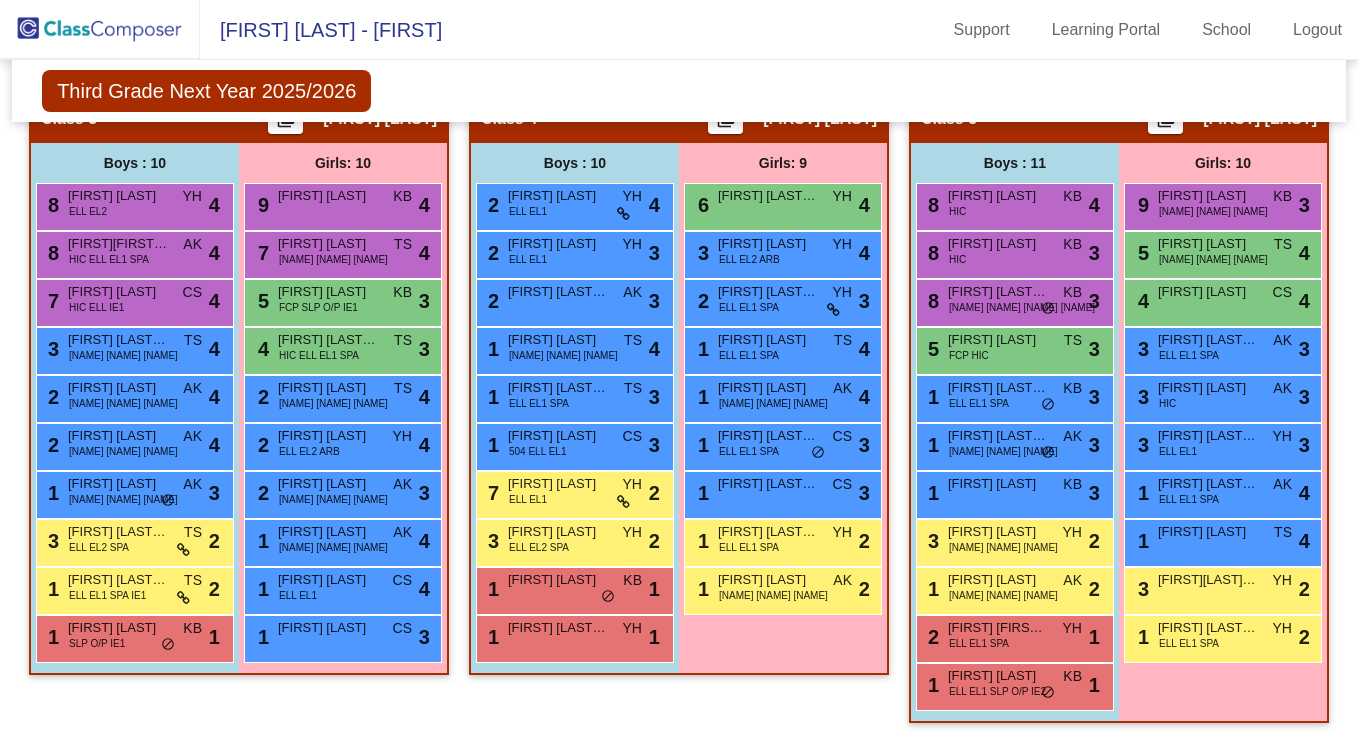 scroll, scrollTop: 1729, scrollLeft: 0, axis: vertical 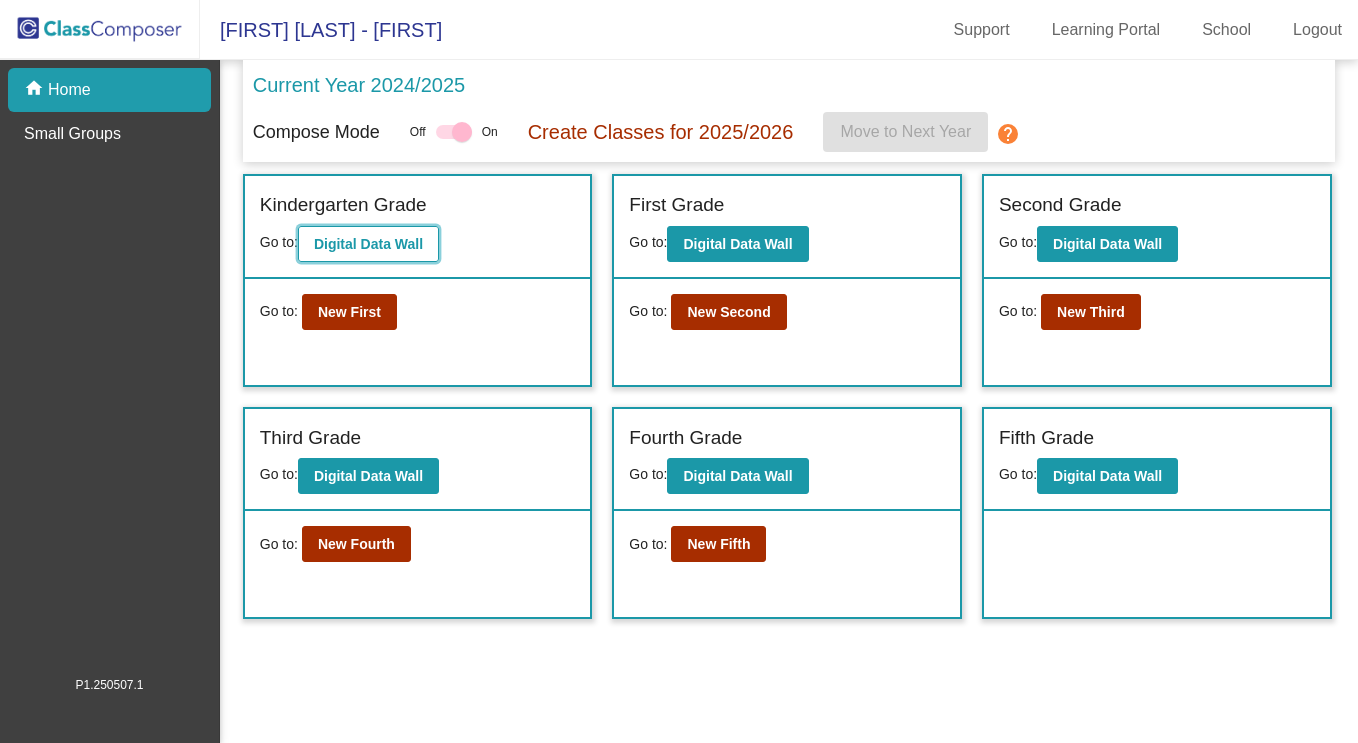 click on "Digital Data Wall" 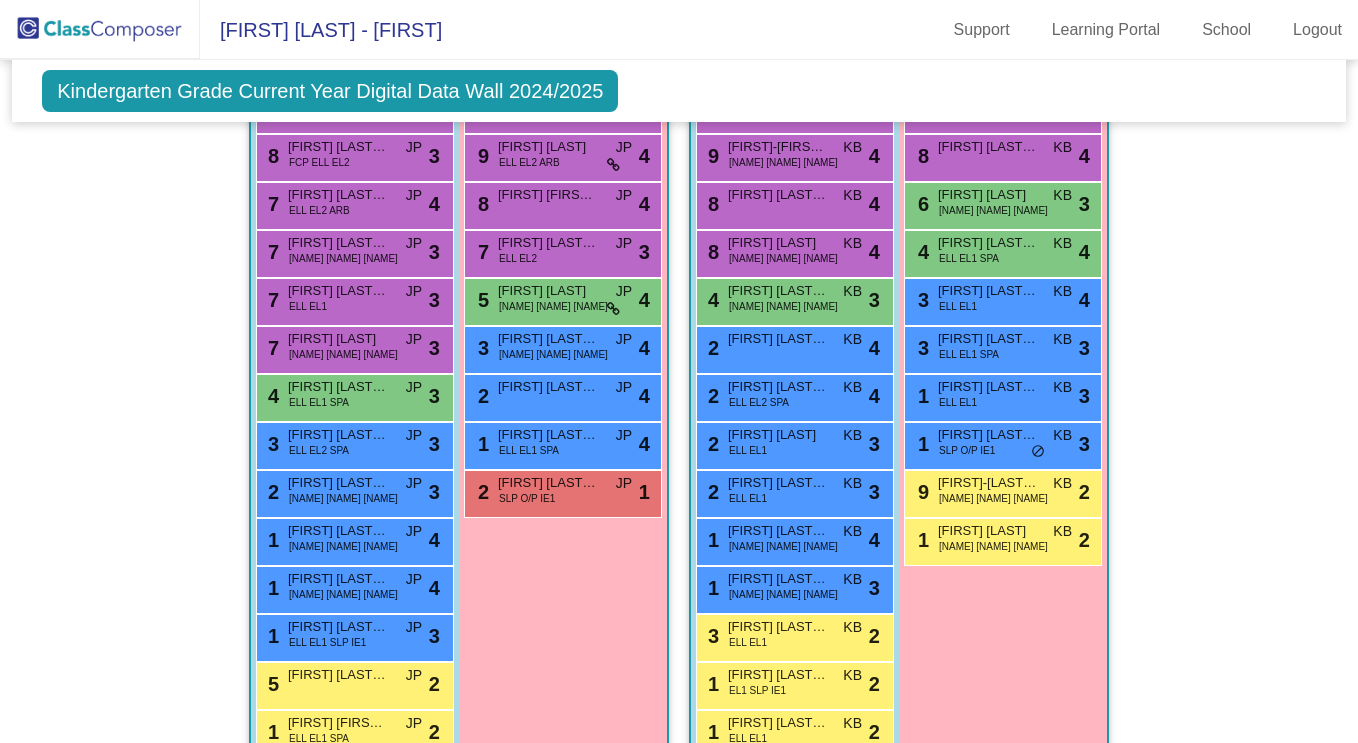 scroll, scrollTop: 1503, scrollLeft: 0, axis: vertical 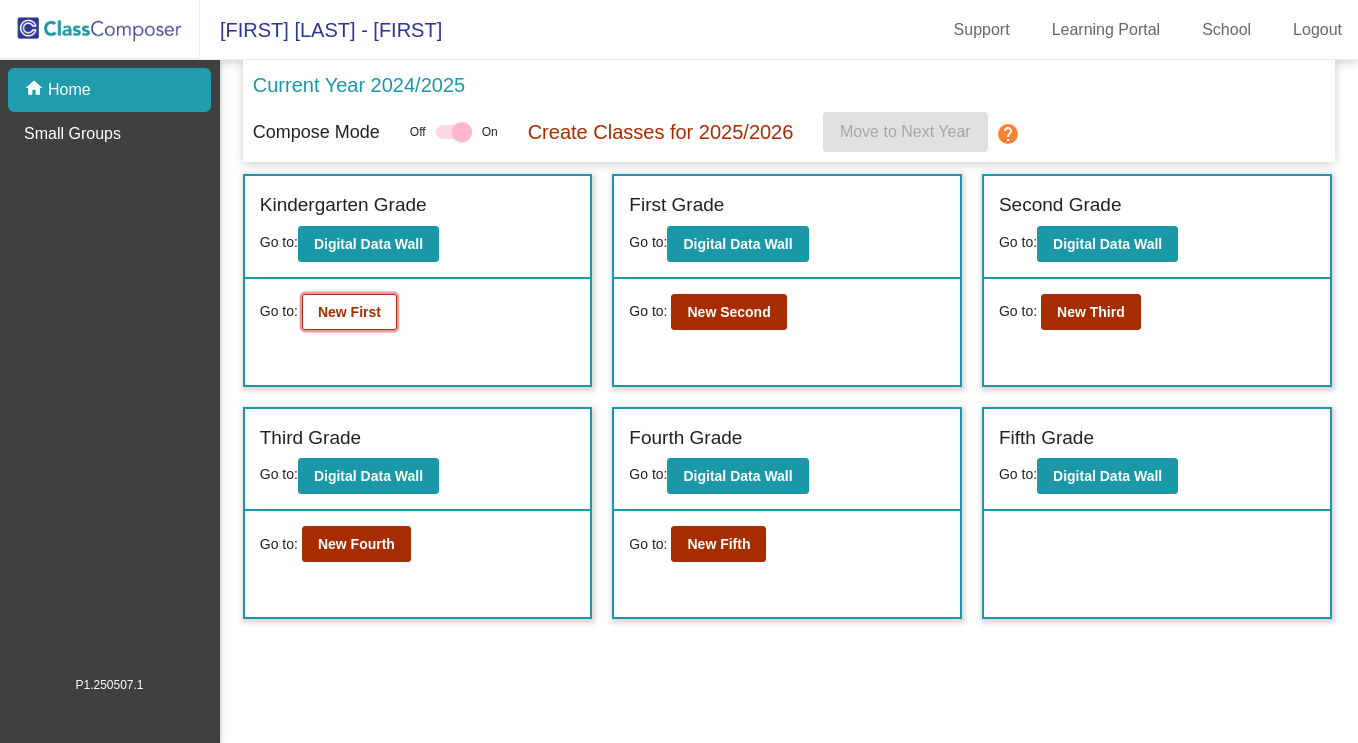 click on "New First" 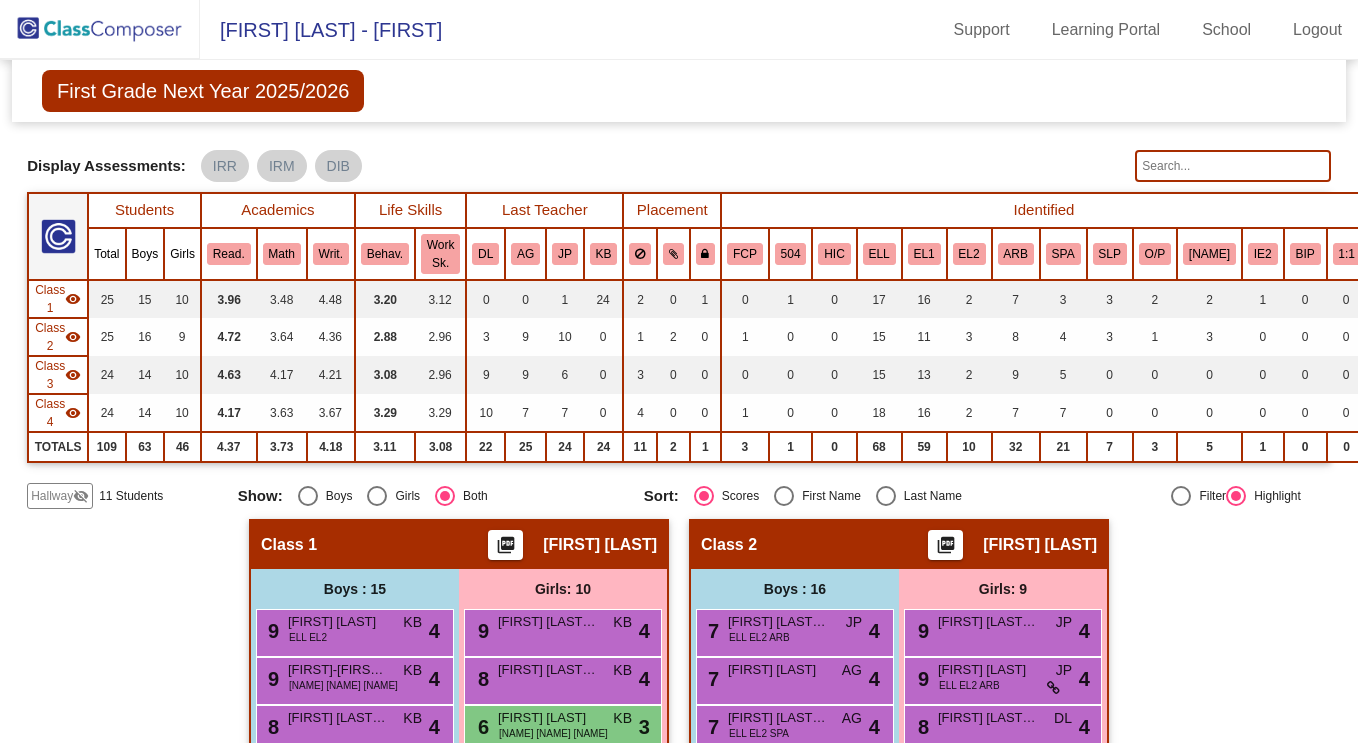 scroll, scrollTop: 0, scrollLeft: 0, axis: both 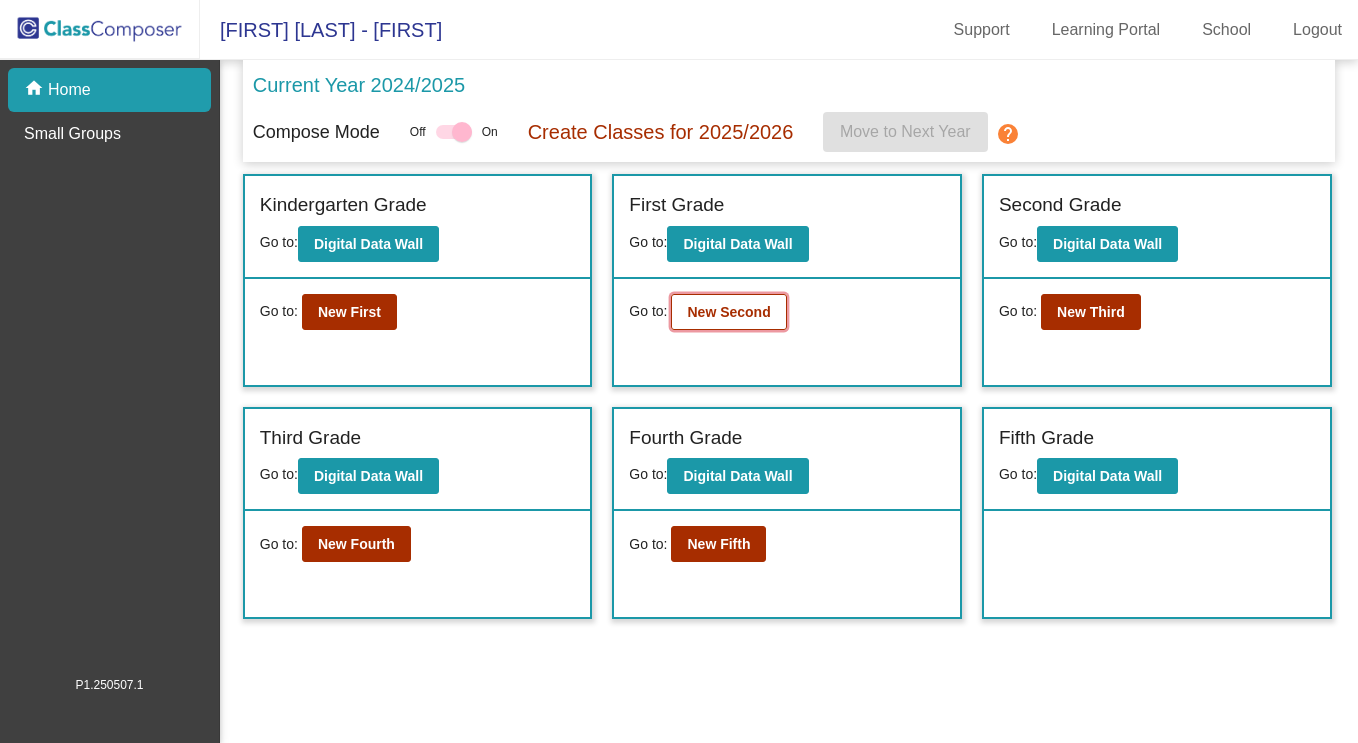 click on "New Second" 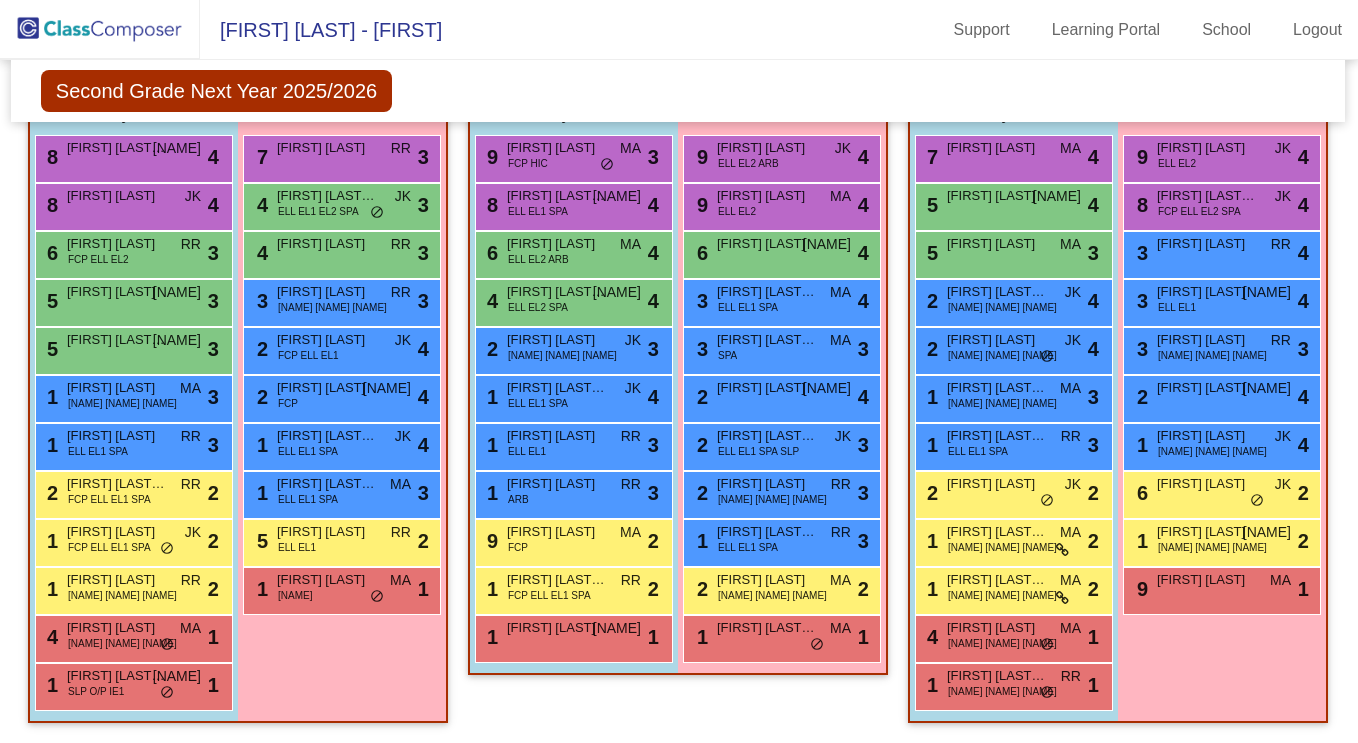scroll, scrollTop: 1554, scrollLeft: 1, axis: both 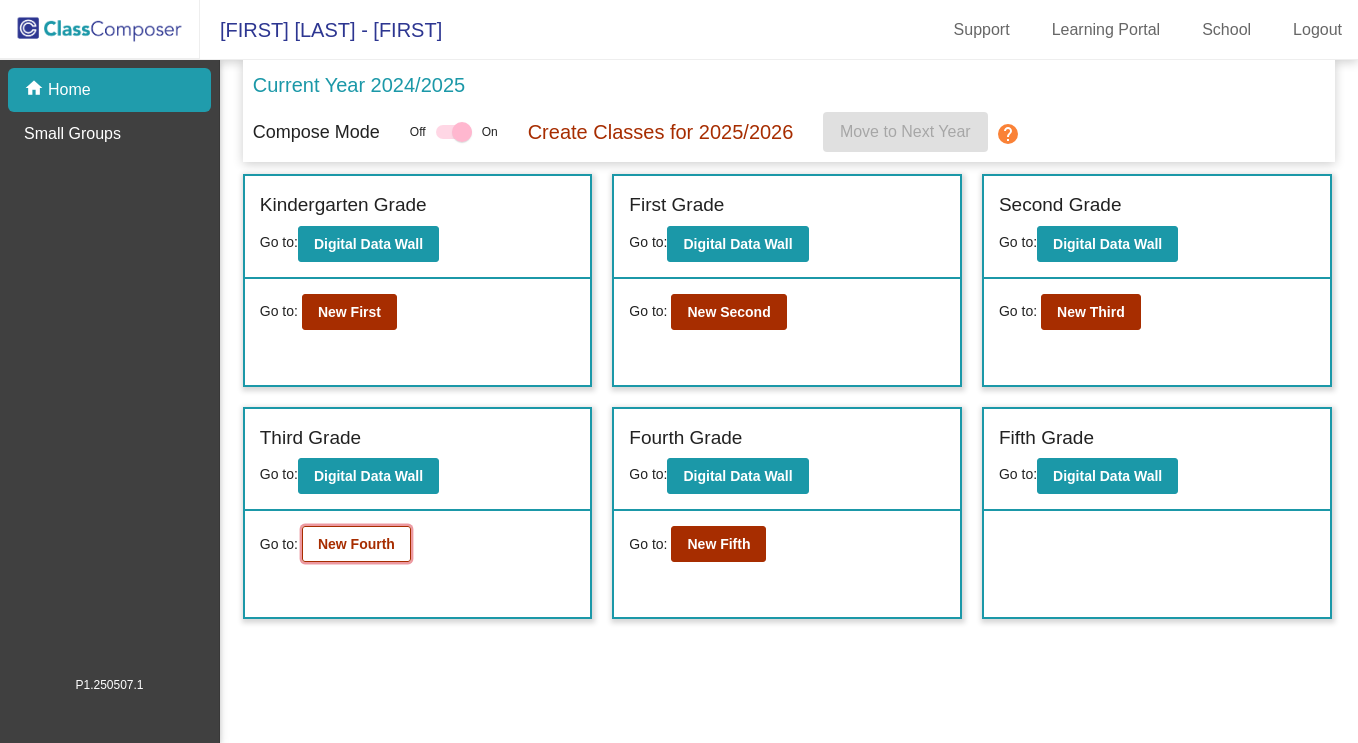 click on "New Fourth" 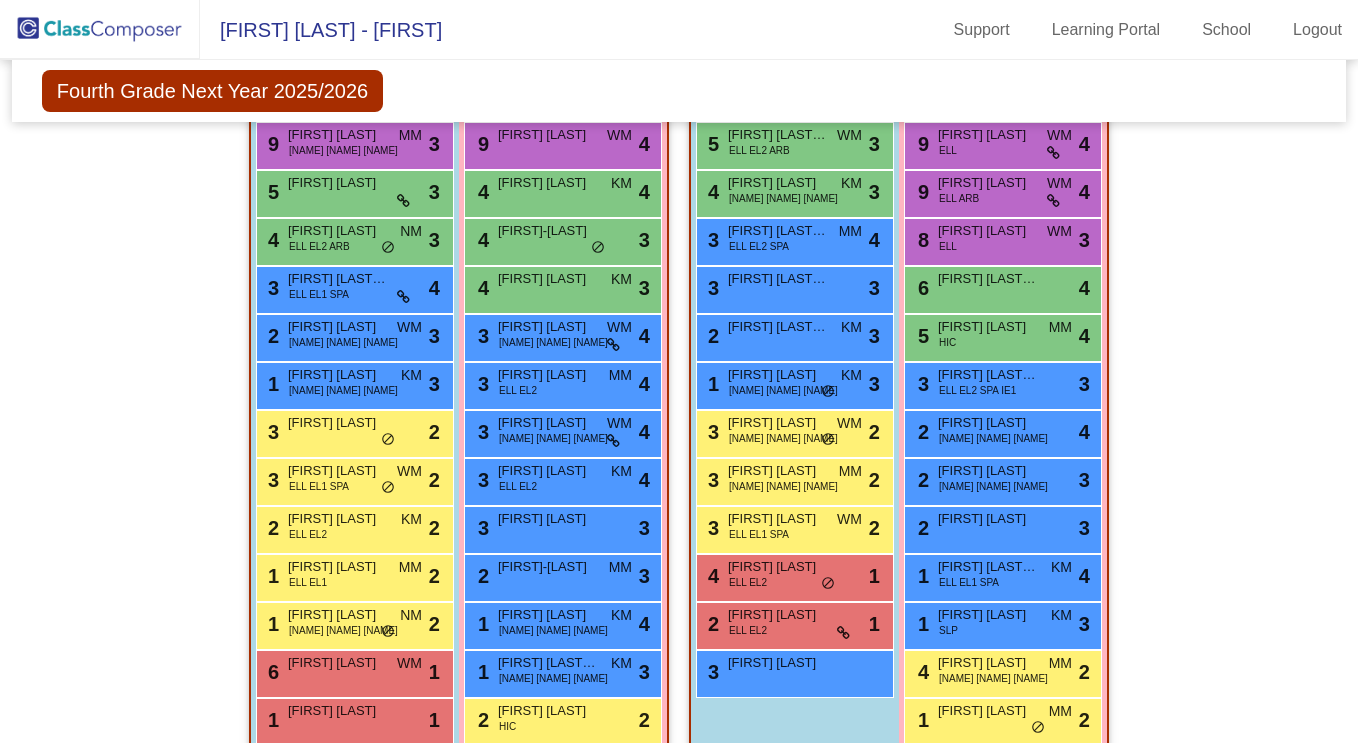 scroll, scrollTop: 1425, scrollLeft: 0, axis: vertical 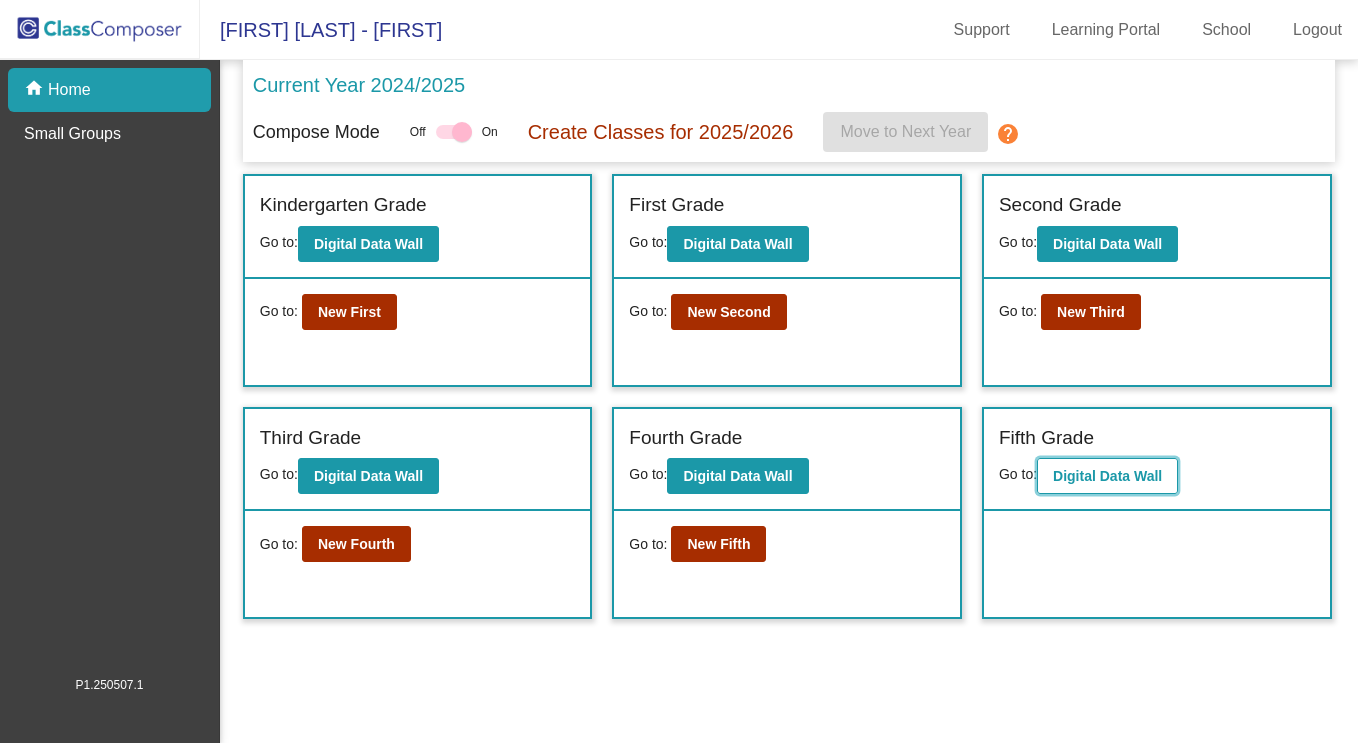 click on "Digital Data Wall" 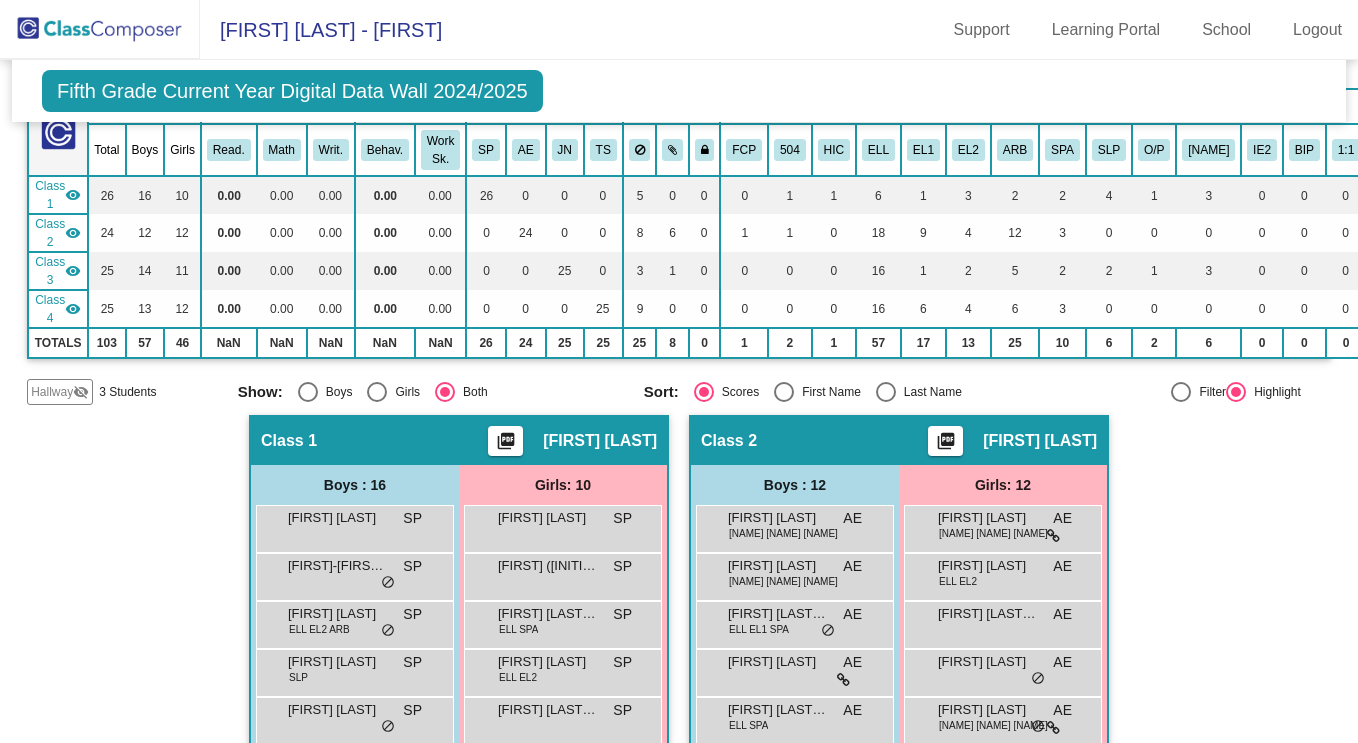 scroll, scrollTop: 136, scrollLeft: 0, axis: vertical 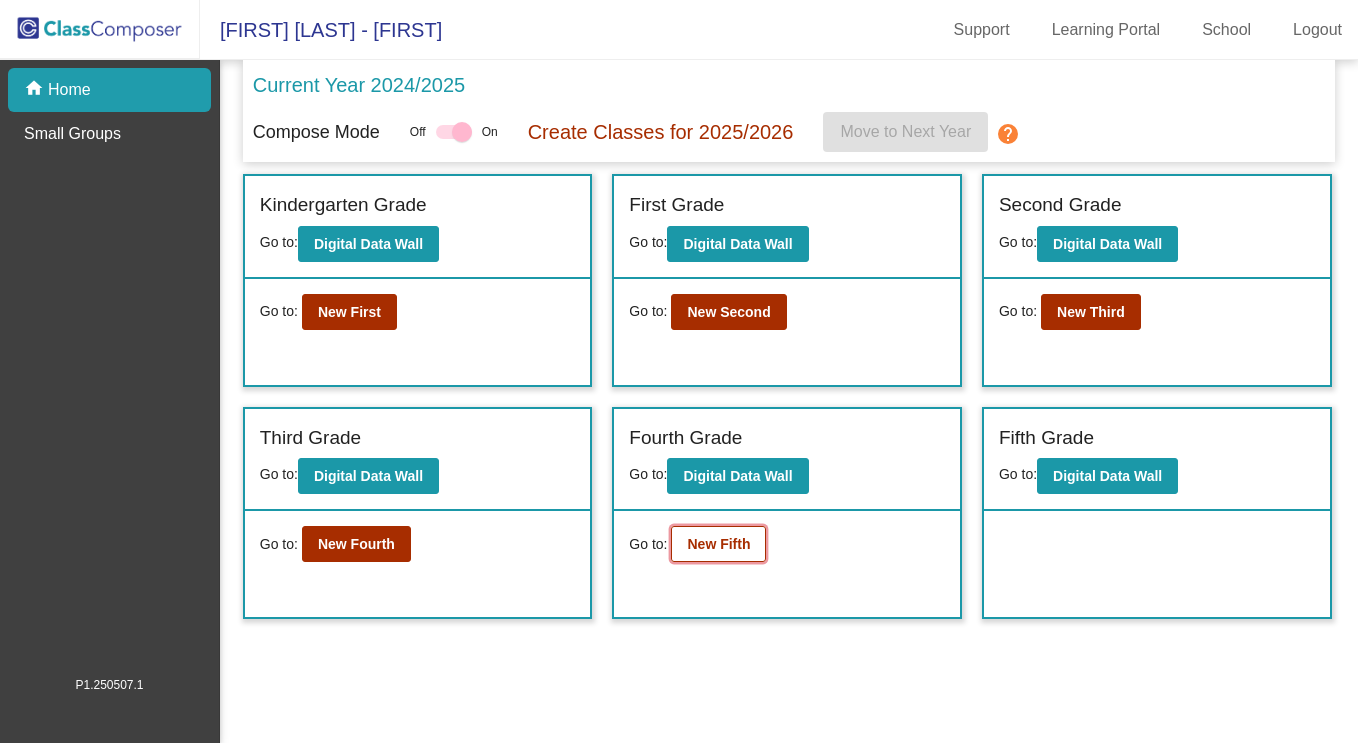click on "New Fifth" 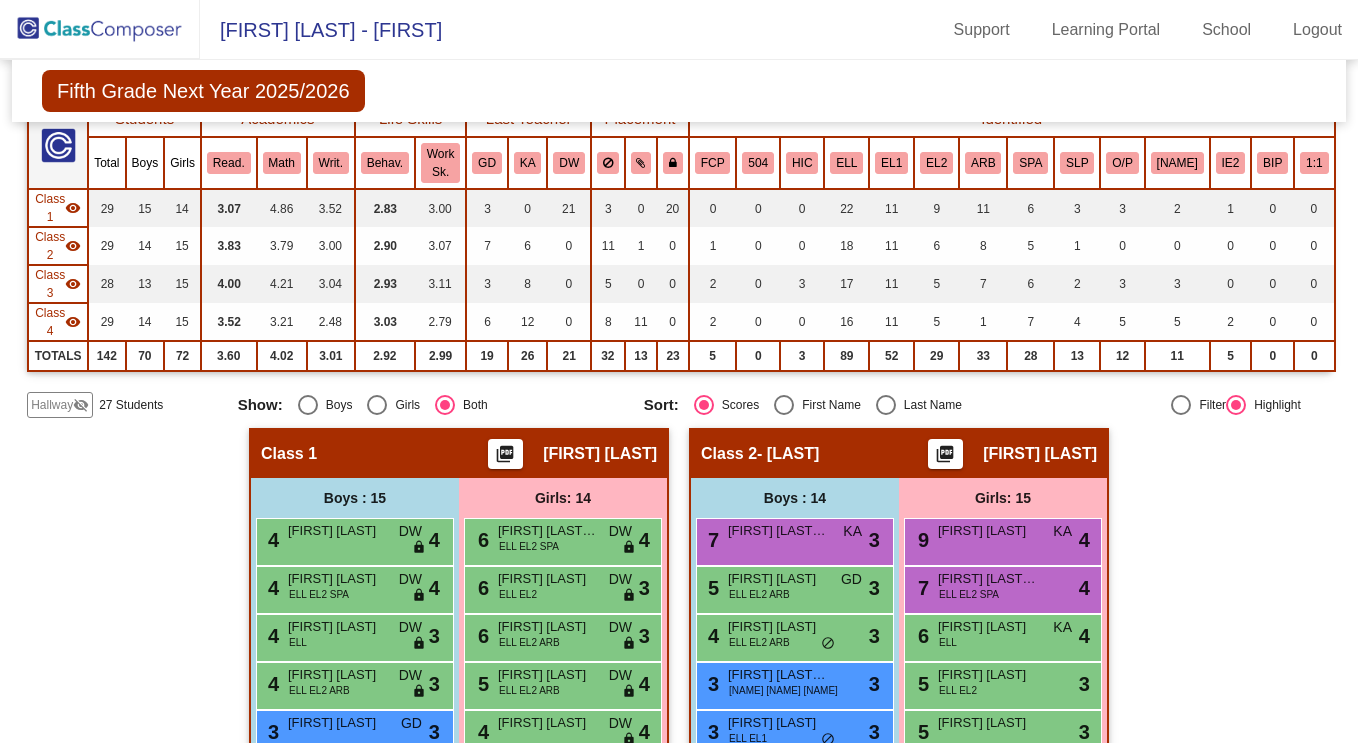 scroll, scrollTop: 86, scrollLeft: 0, axis: vertical 